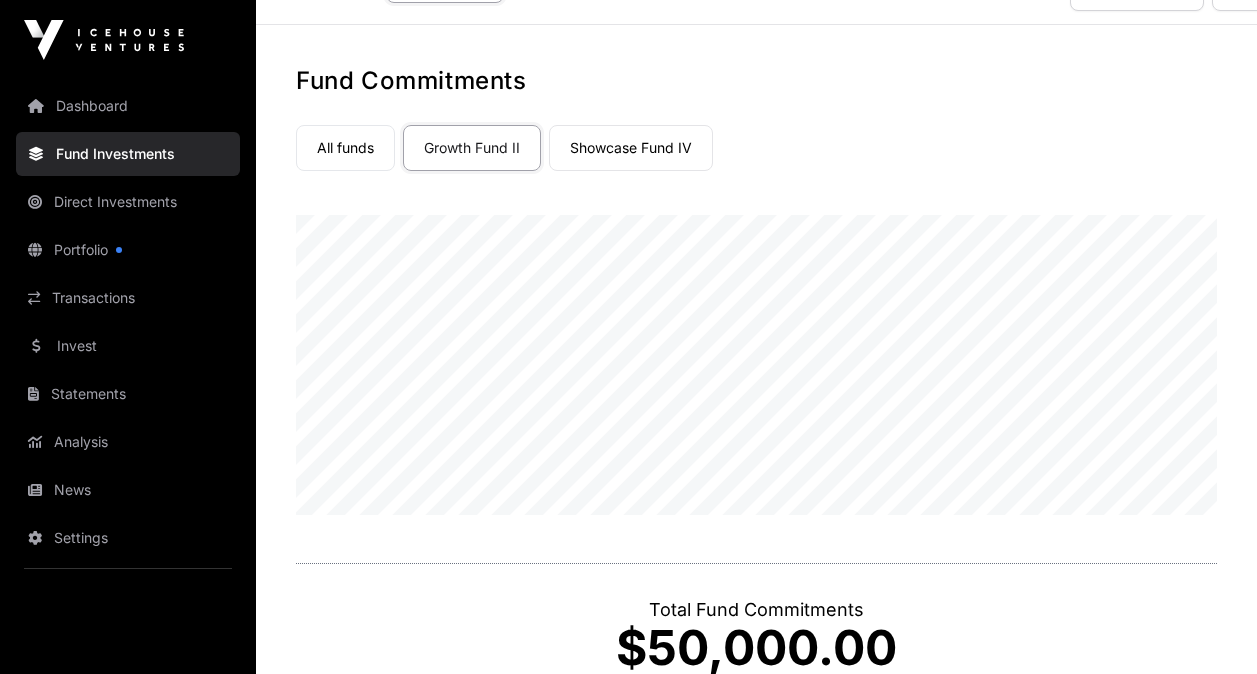 scroll, scrollTop: 0, scrollLeft: 0, axis: both 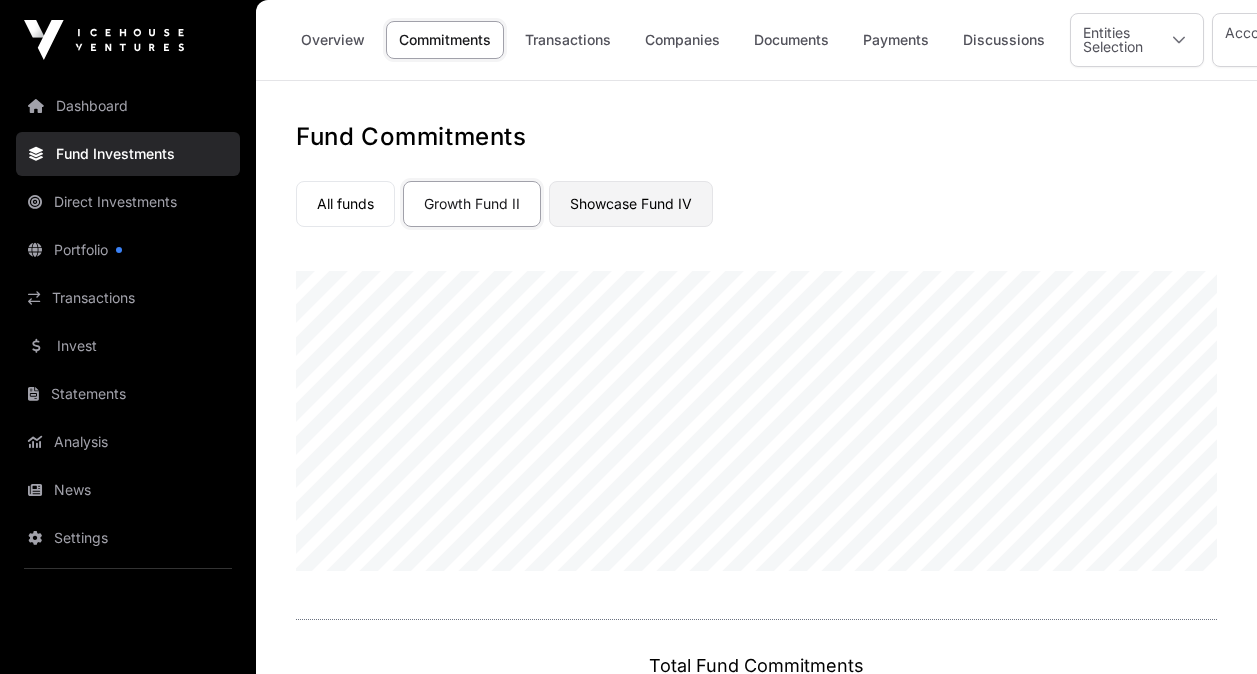 click on "Showcase Fund IV" 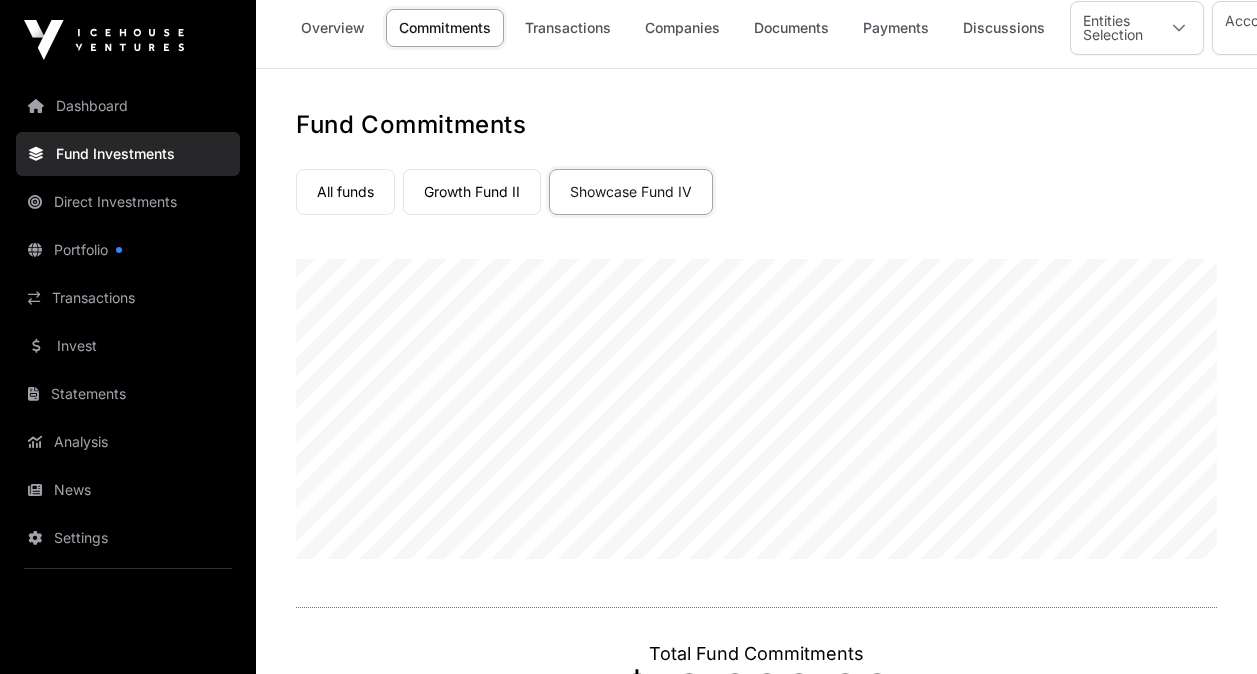 scroll, scrollTop: 0, scrollLeft: 0, axis: both 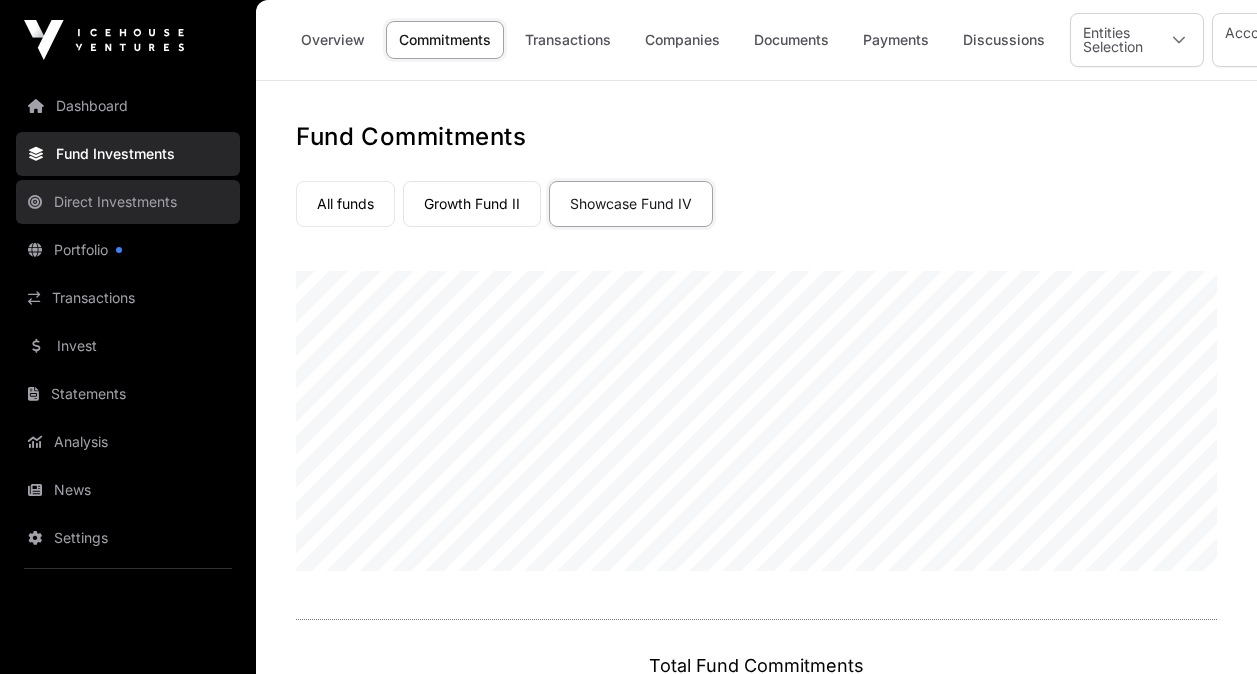 click on "Direct Investments" 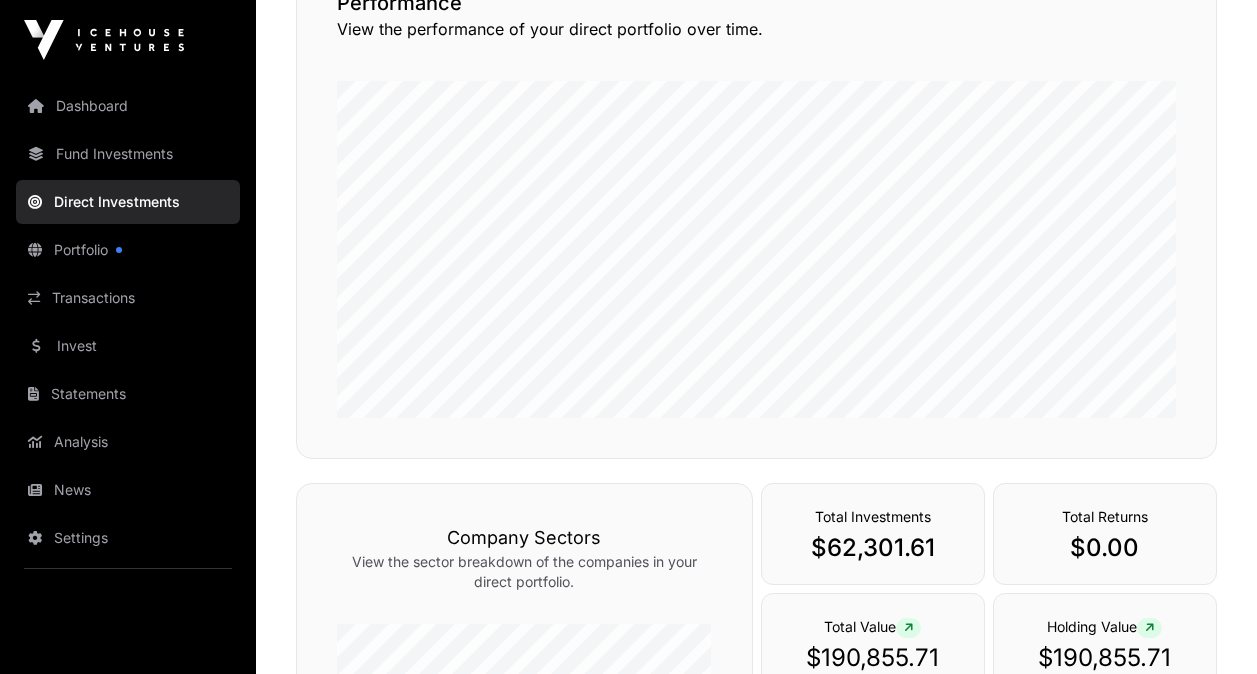 scroll, scrollTop: 196, scrollLeft: 0, axis: vertical 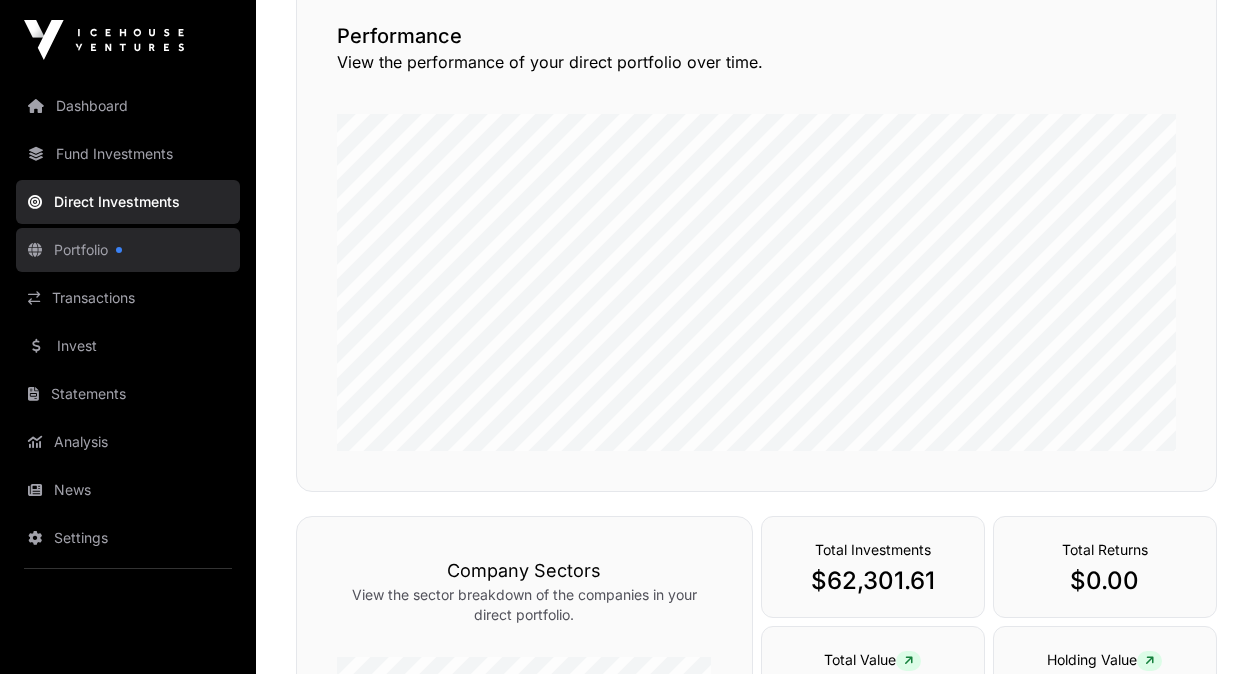 click on "Portfolio" 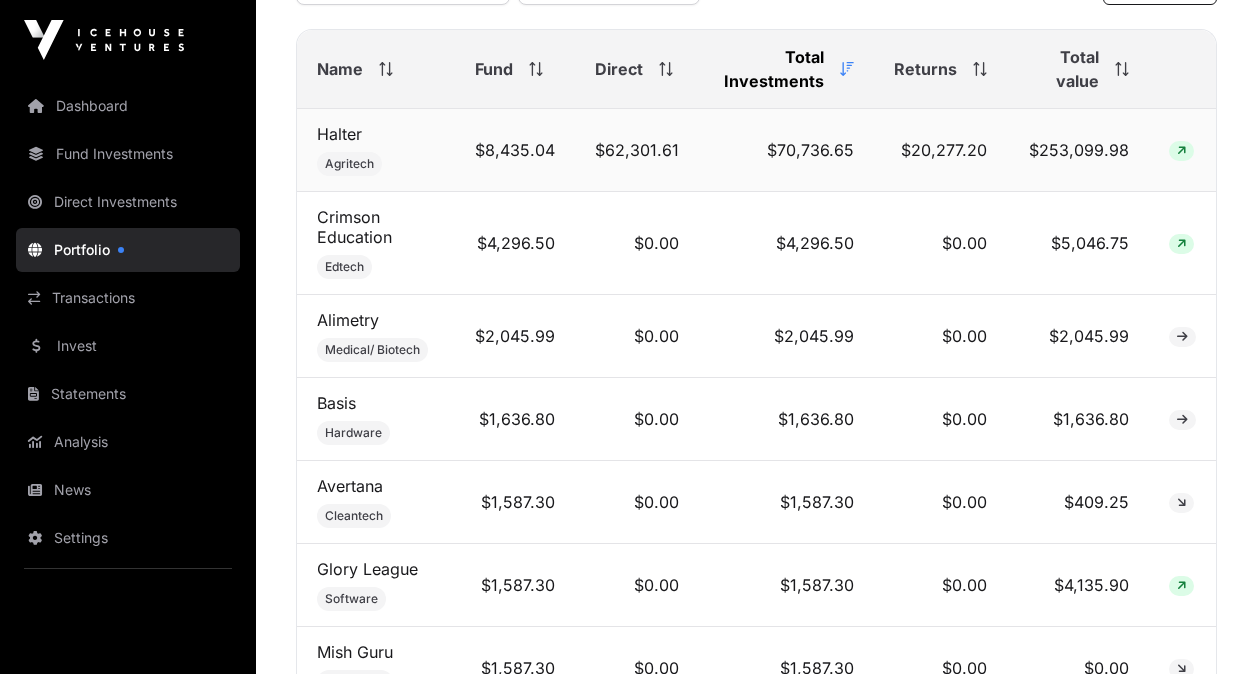 scroll, scrollTop: 797, scrollLeft: 0, axis: vertical 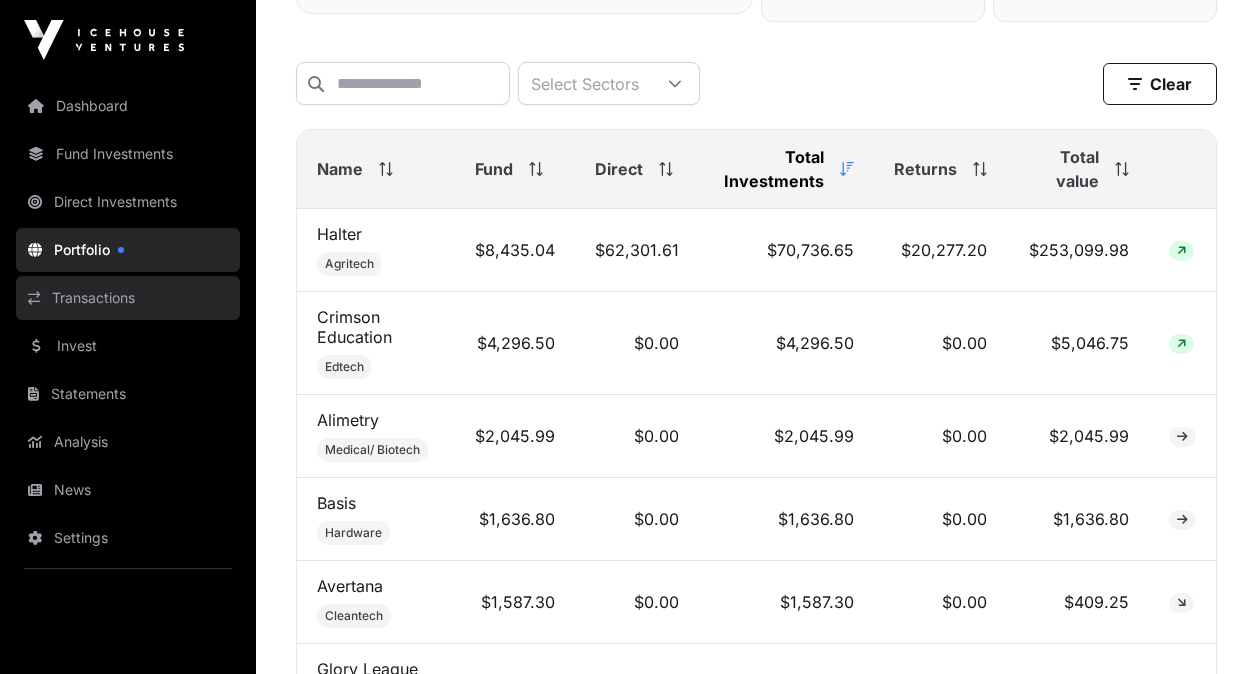 click on "Transactions" 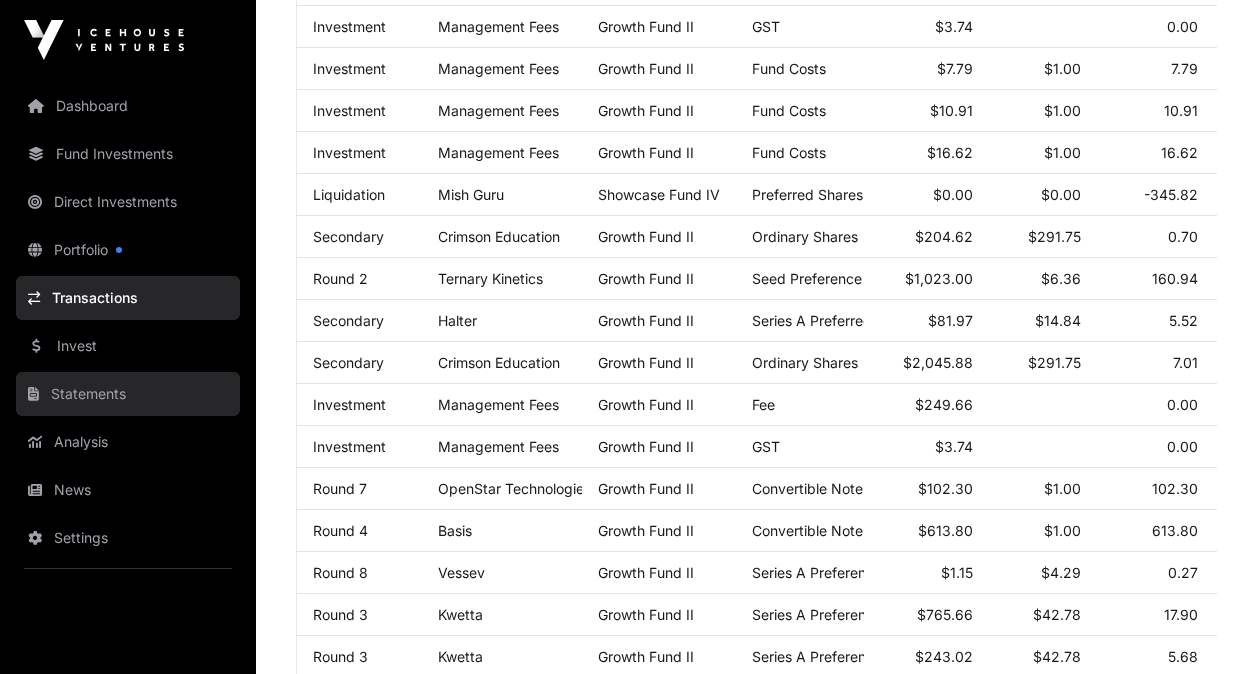 scroll, scrollTop: 700, scrollLeft: 0, axis: vertical 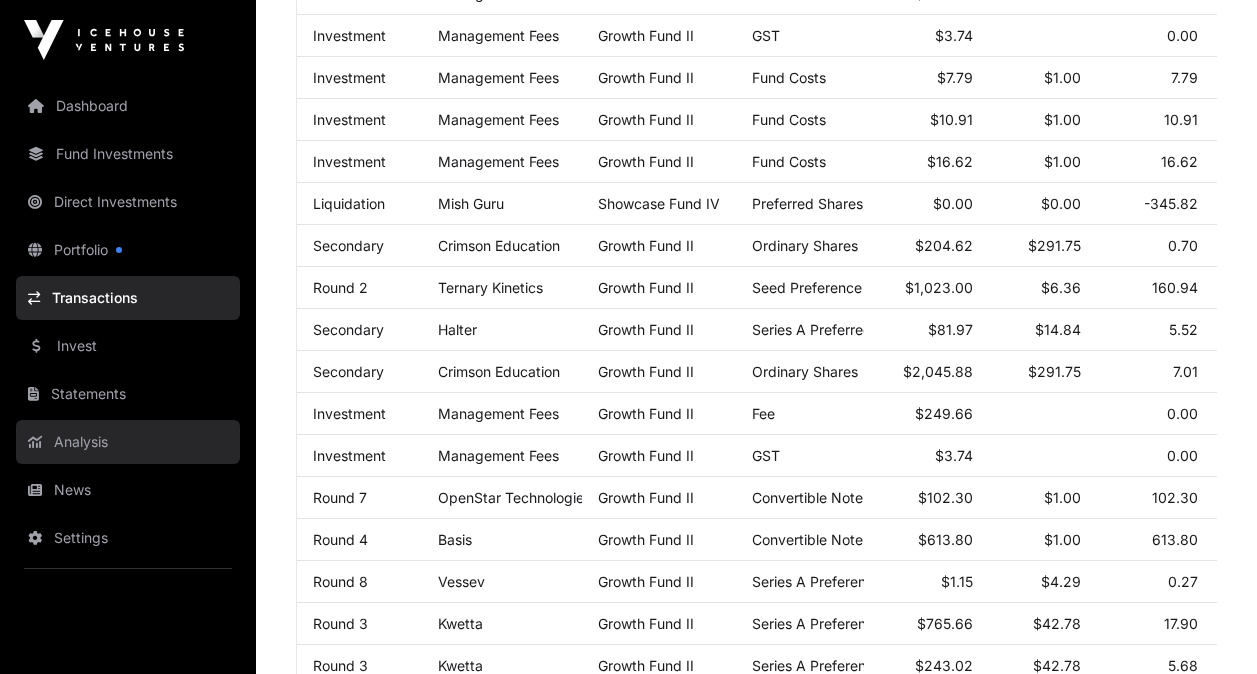 click on "Analysis" 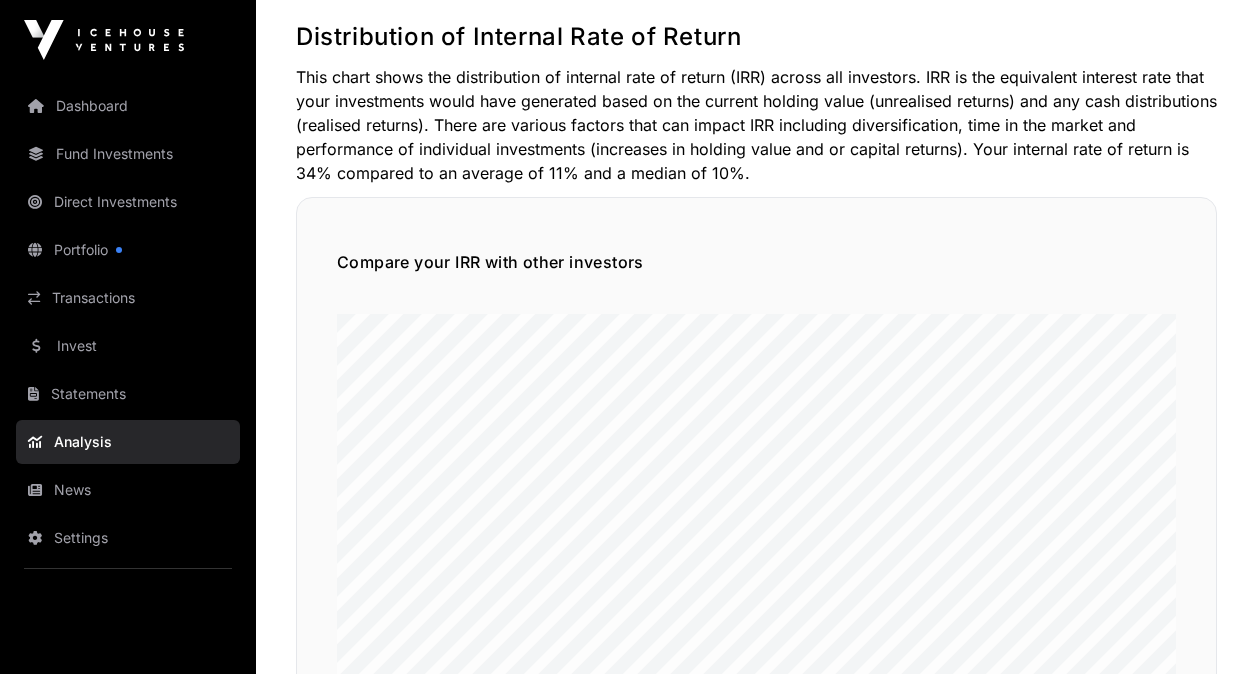 scroll, scrollTop: 0, scrollLeft: 0, axis: both 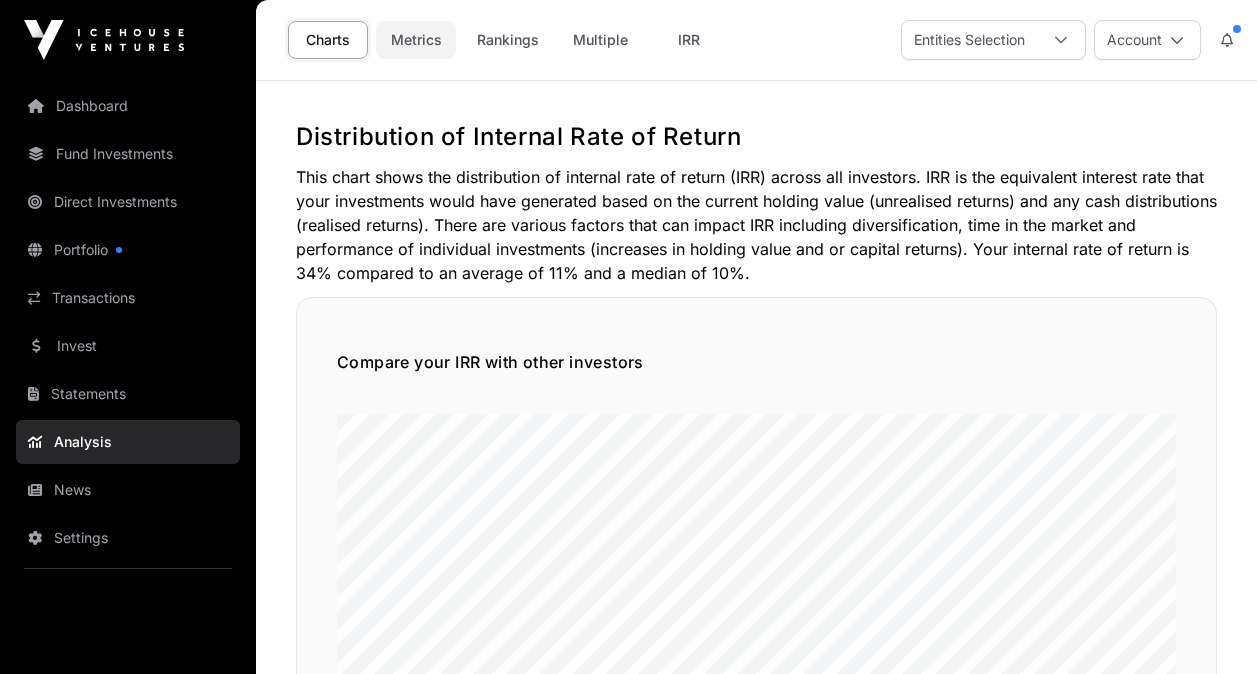 click on "Metrics" 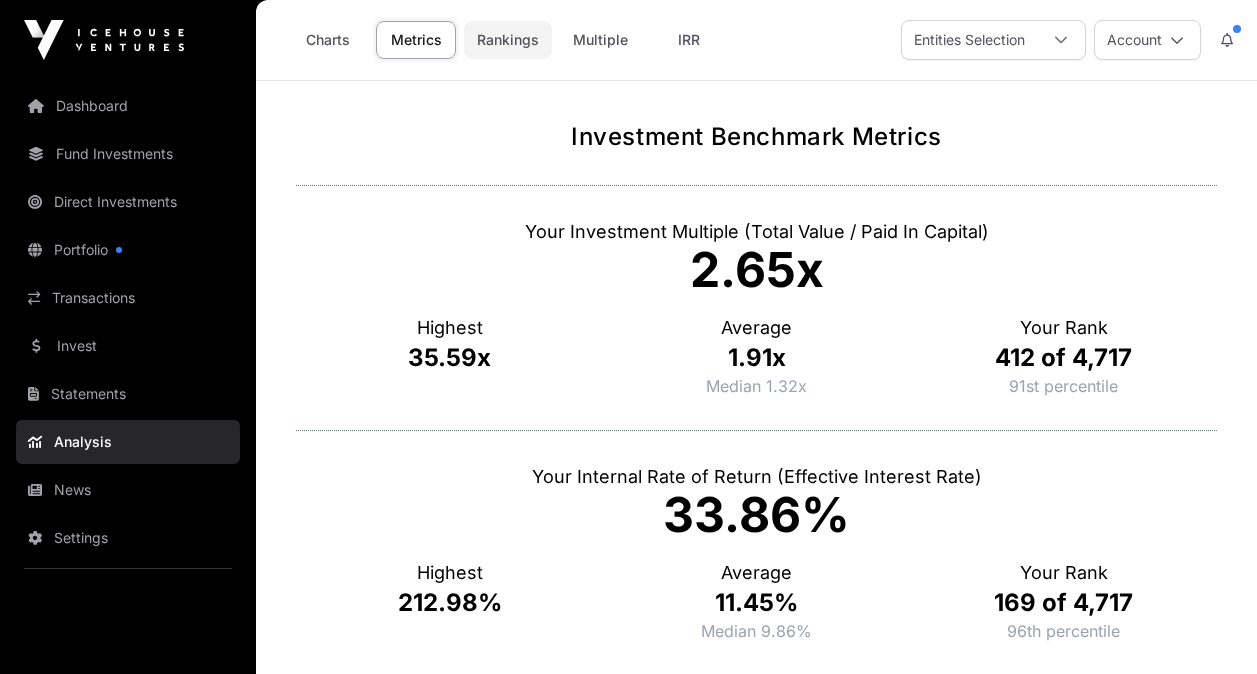 click on "Rankings" 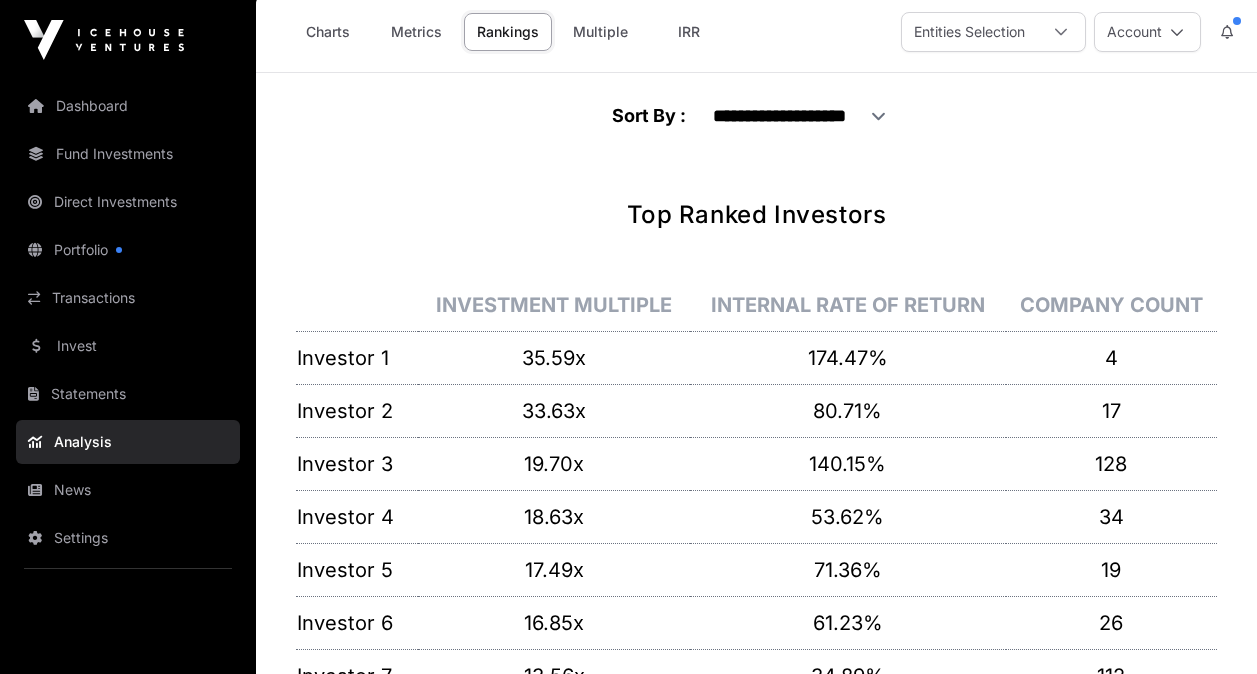 scroll, scrollTop: 0, scrollLeft: 0, axis: both 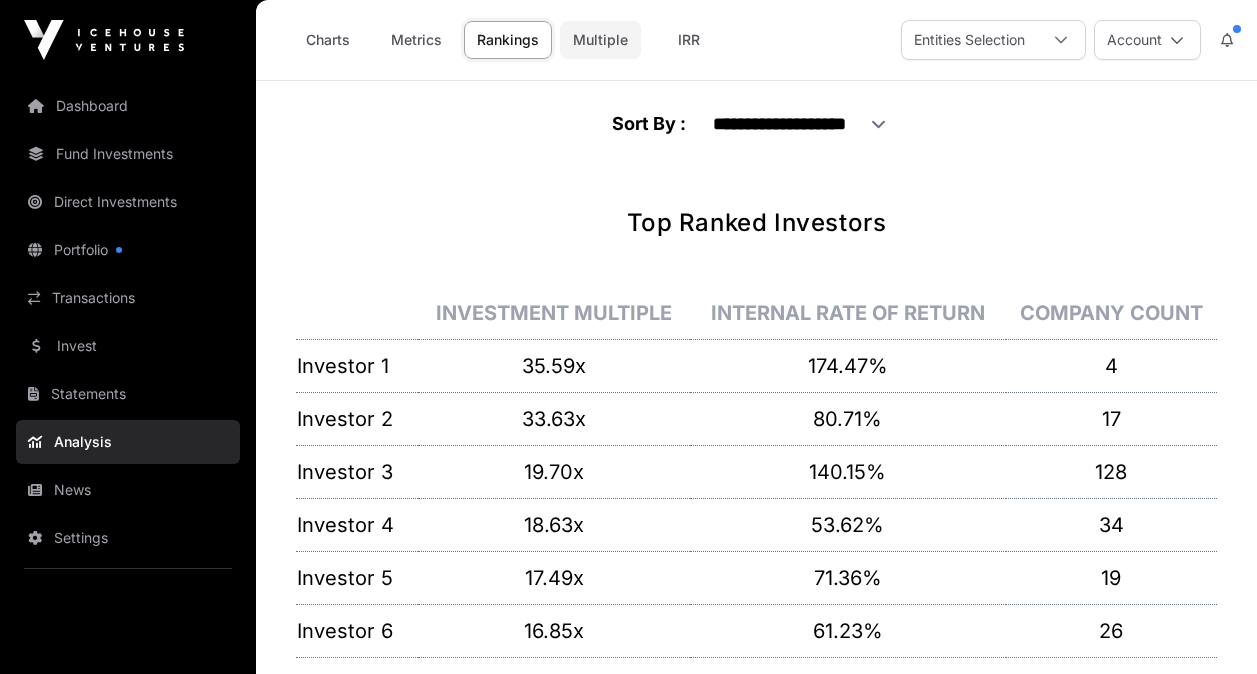 click on "Multiple" 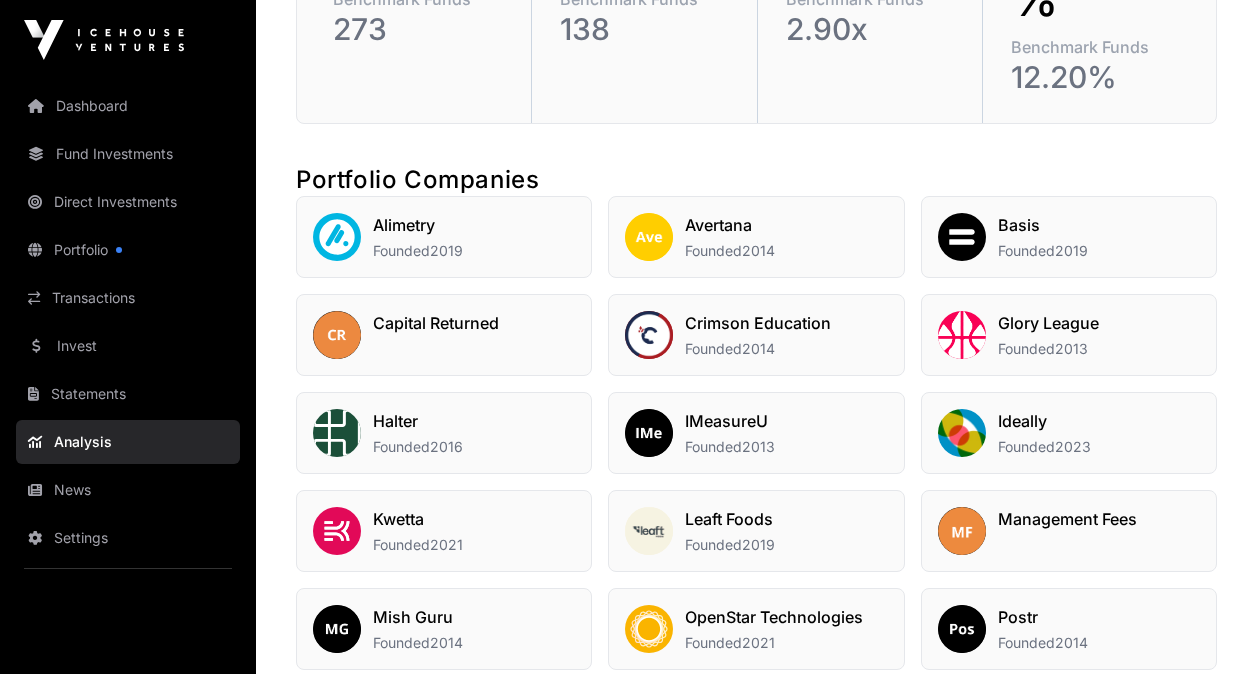 scroll, scrollTop: 1100, scrollLeft: 0, axis: vertical 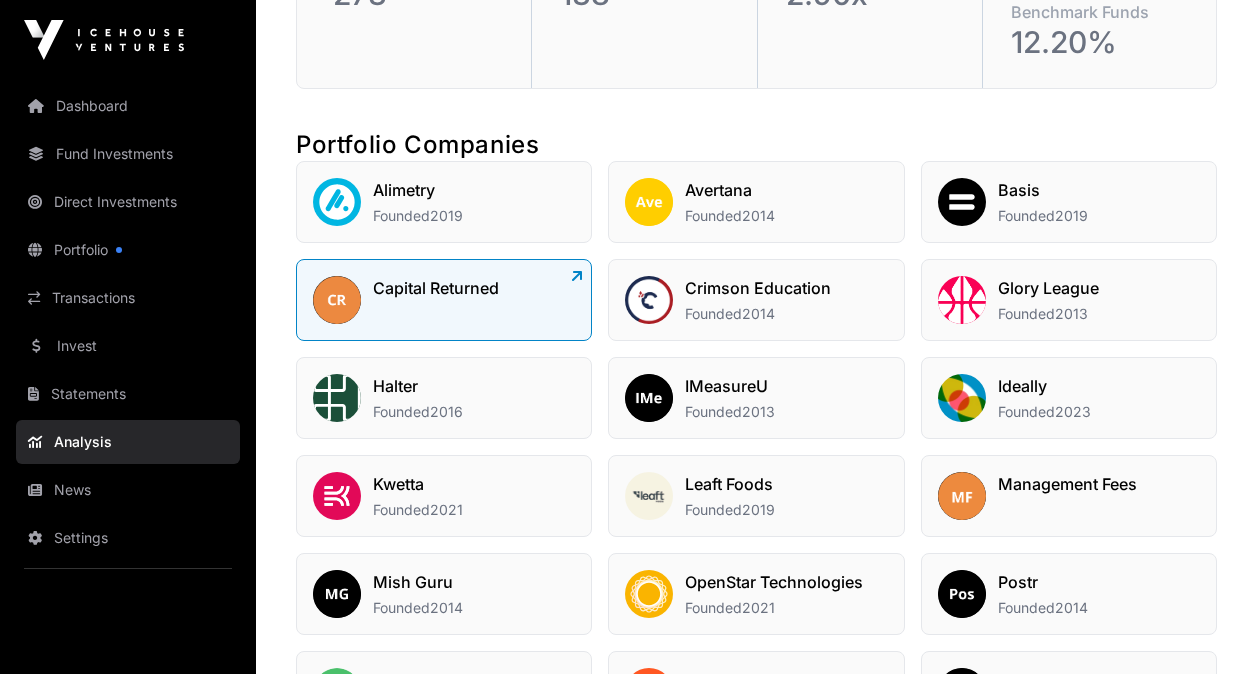 click on "Capital Returned" 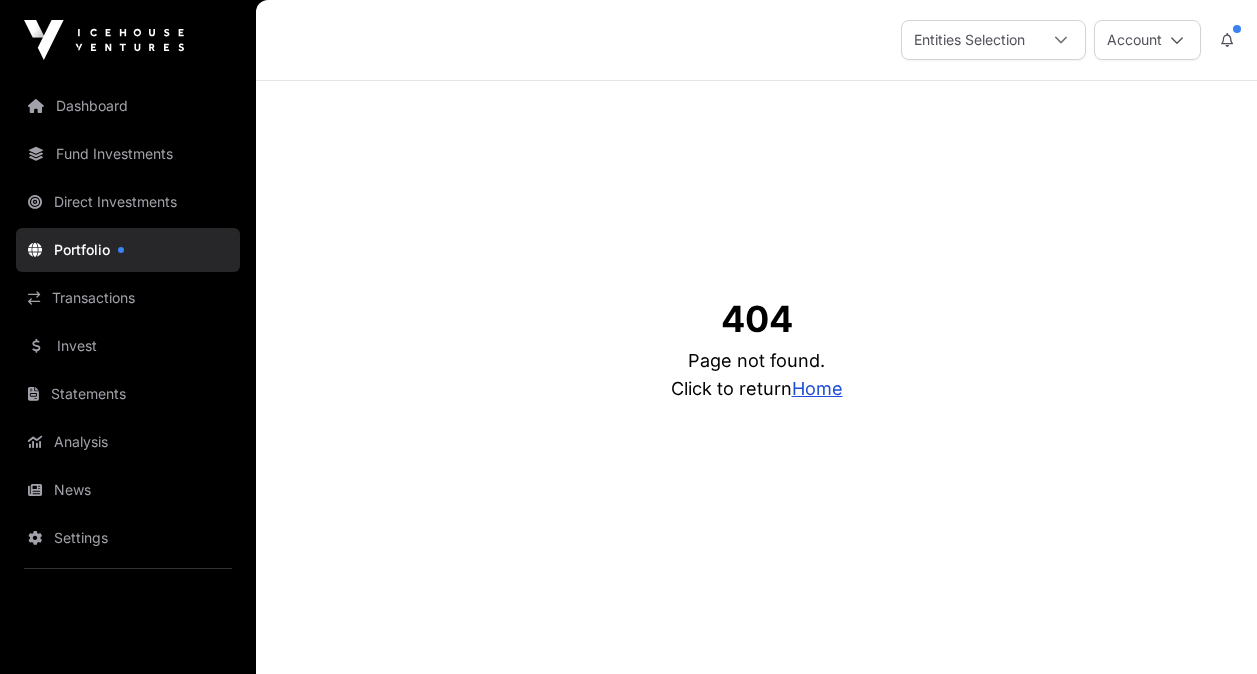 scroll, scrollTop: 0, scrollLeft: 0, axis: both 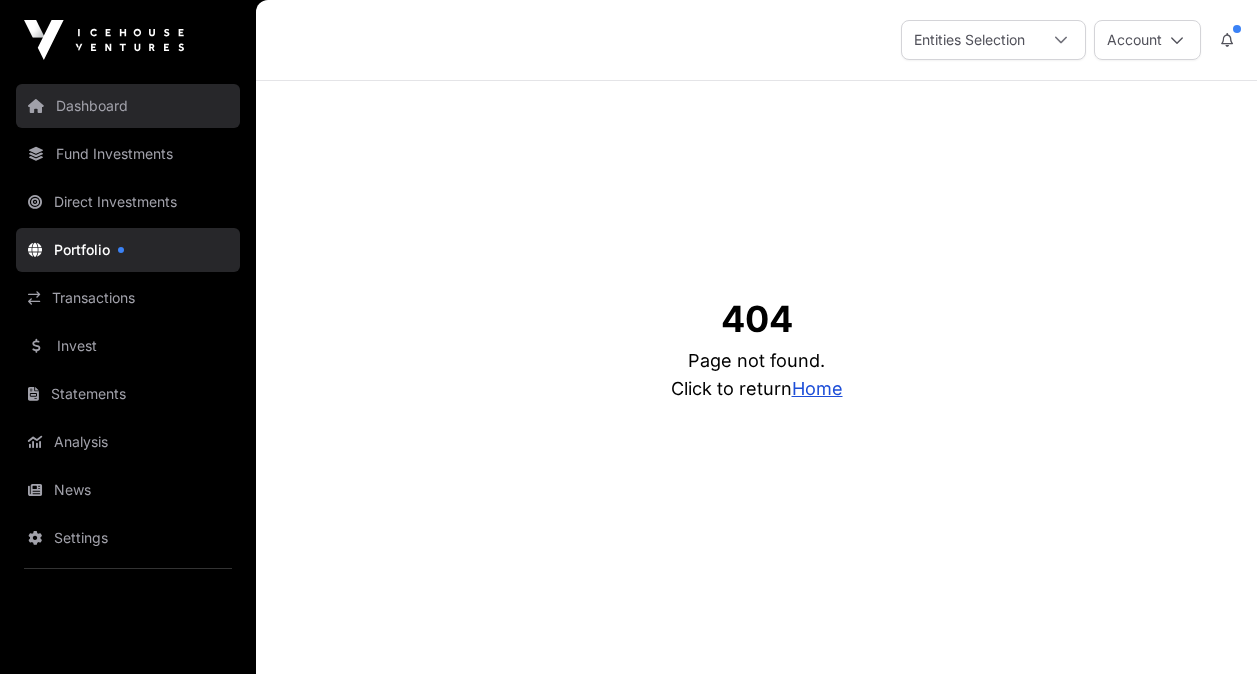 click on "Dashboard" 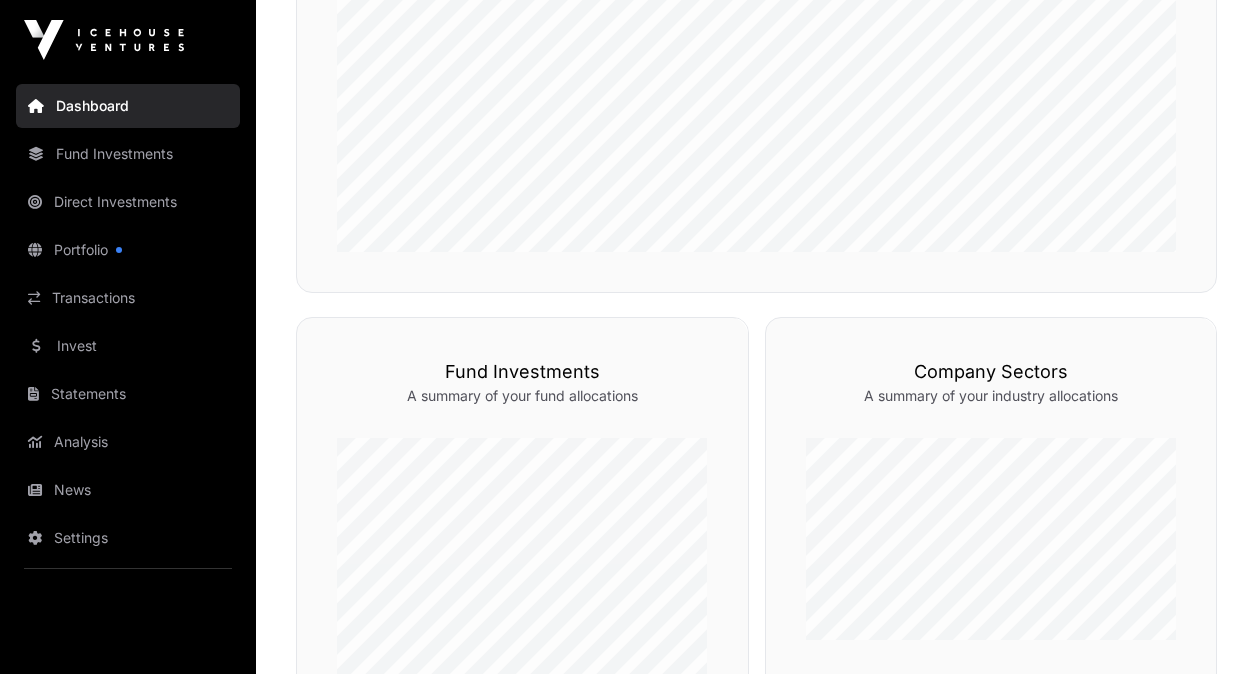 scroll, scrollTop: 700, scrollLeft: 0, axis: vertical 